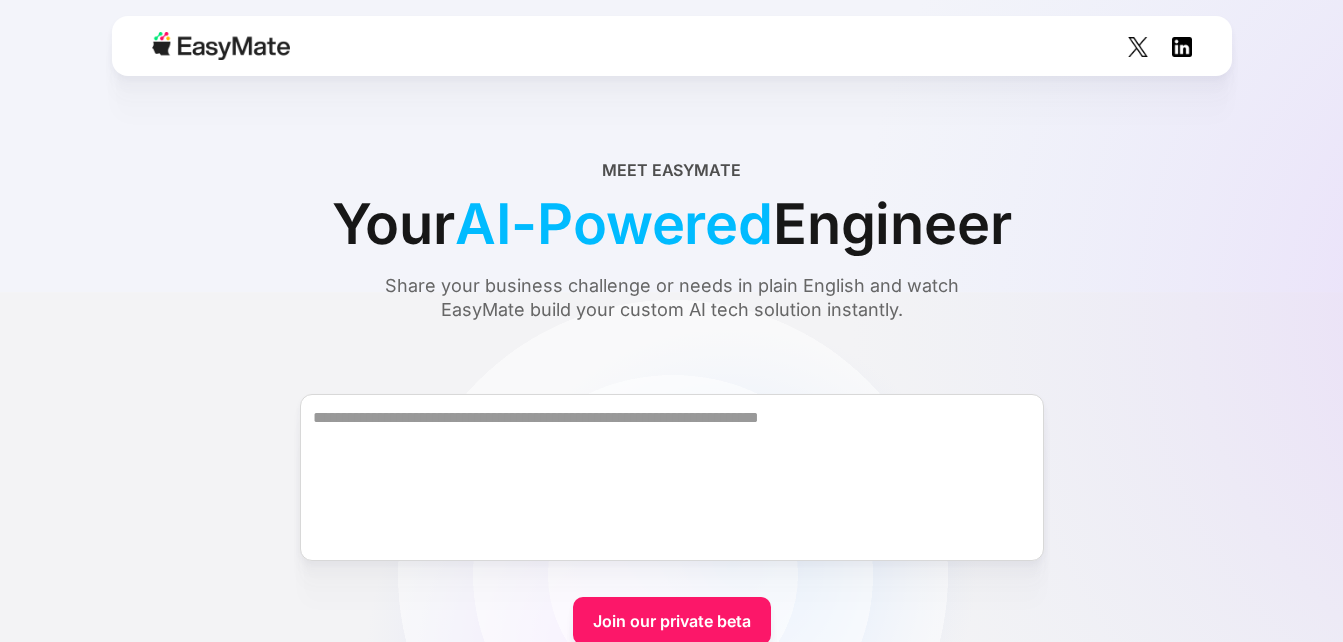 scroll, scrollTop: 0, scrollLeft: 0, axis: both 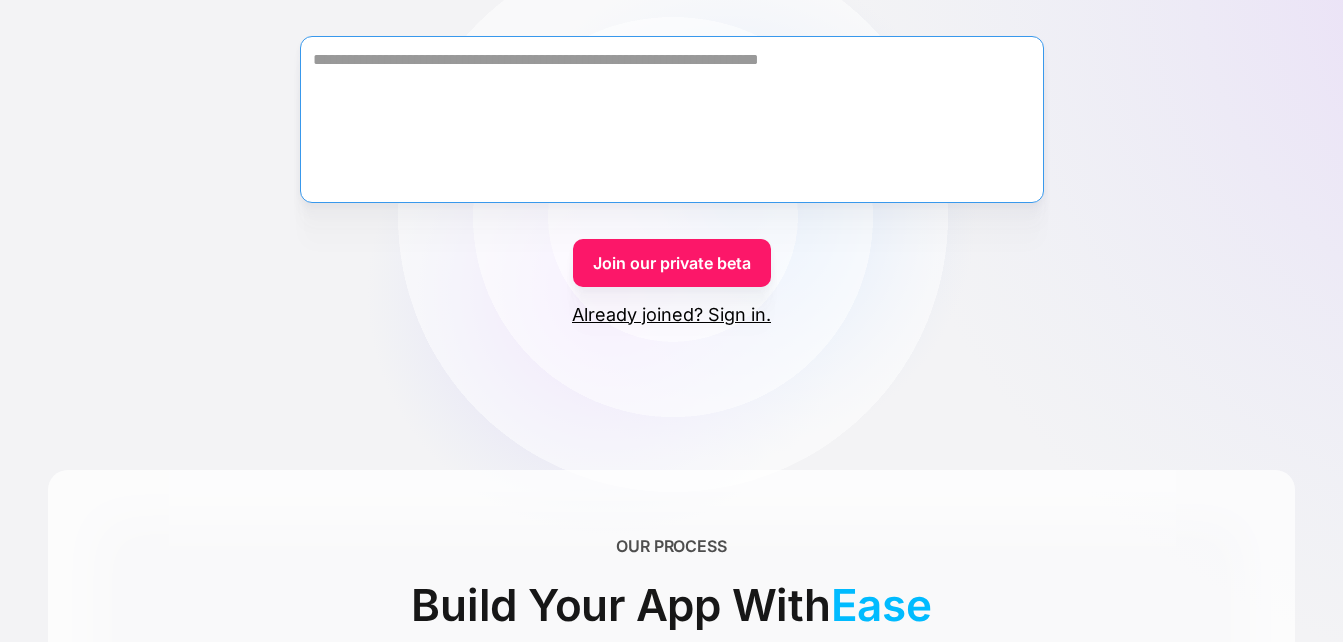 click at bounding box center [672, 119] 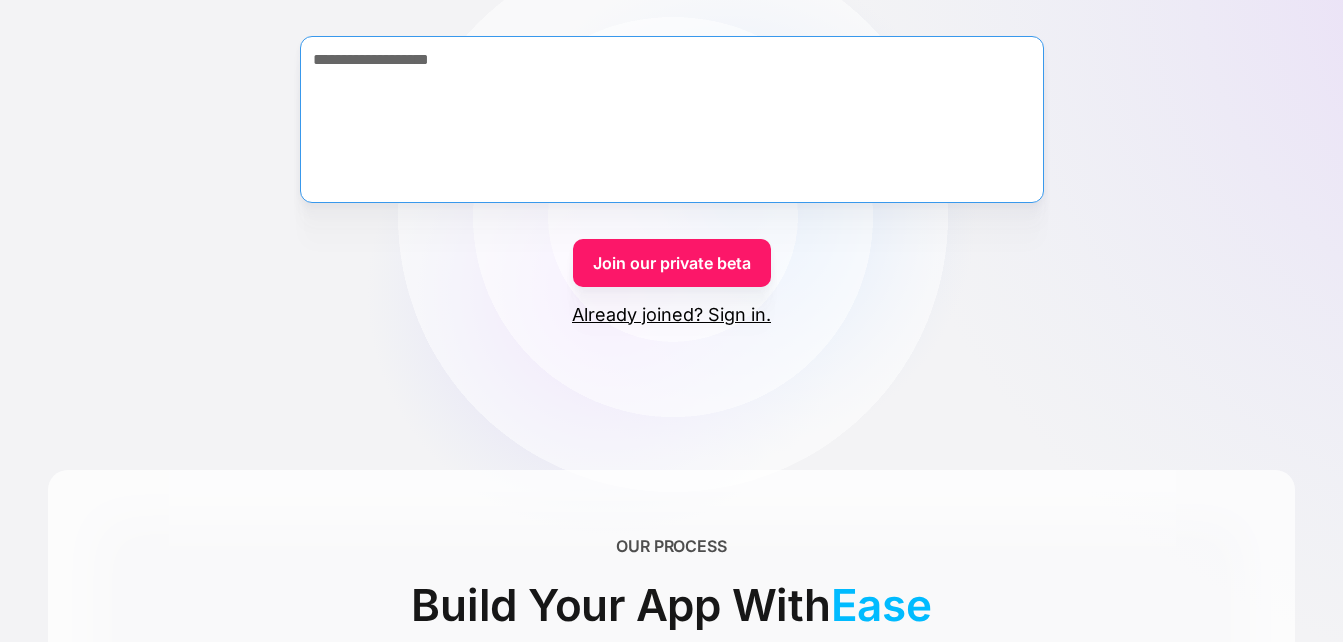 type on "**********" 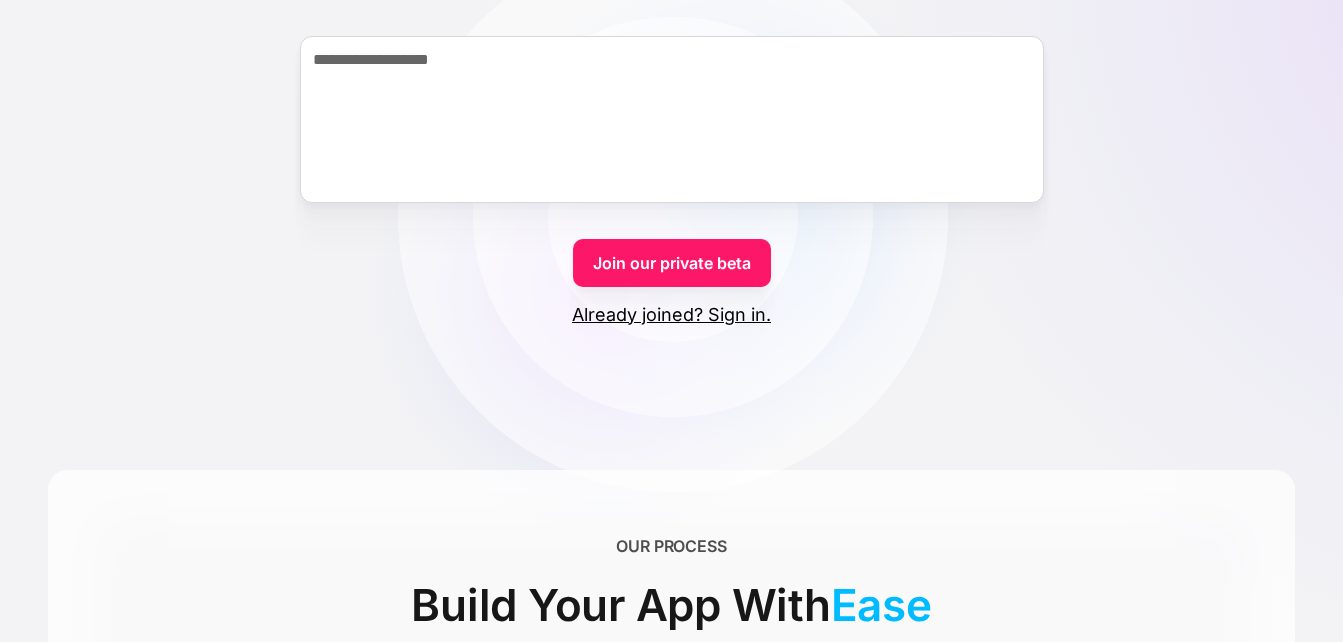 click on "Join our private beta" at bounding box center [672, 263] 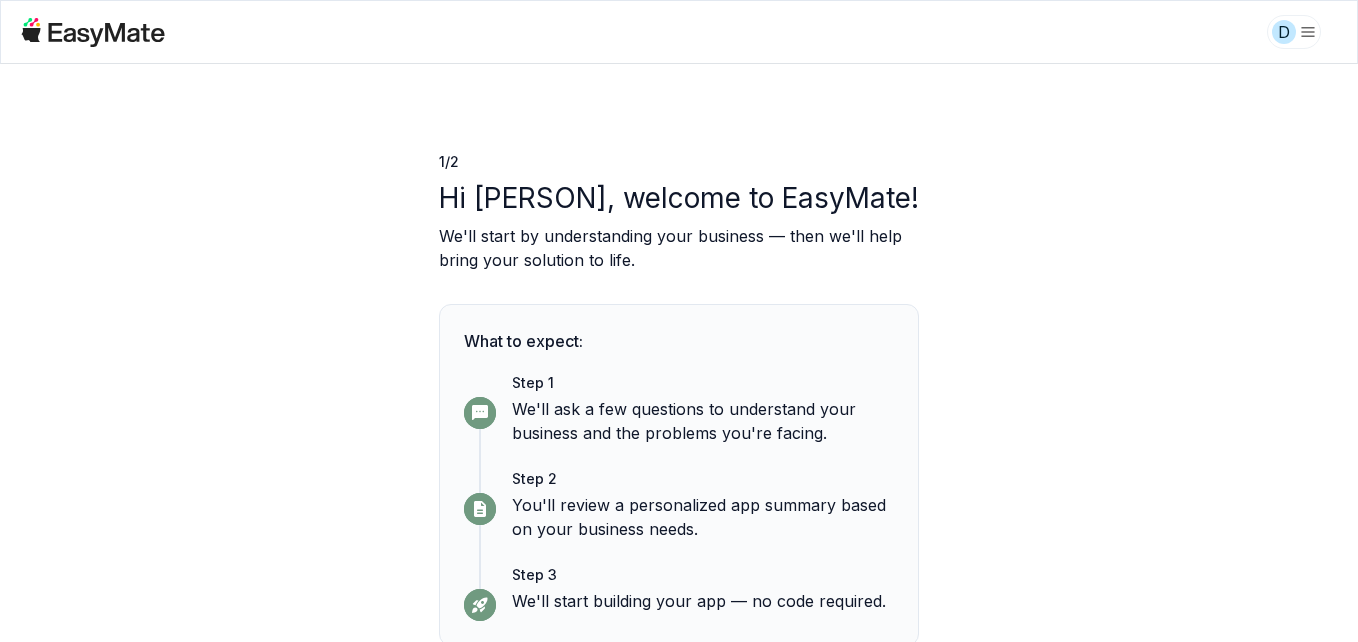 scroll, scrollTop: 0, scrollLeft: 0, axis: both 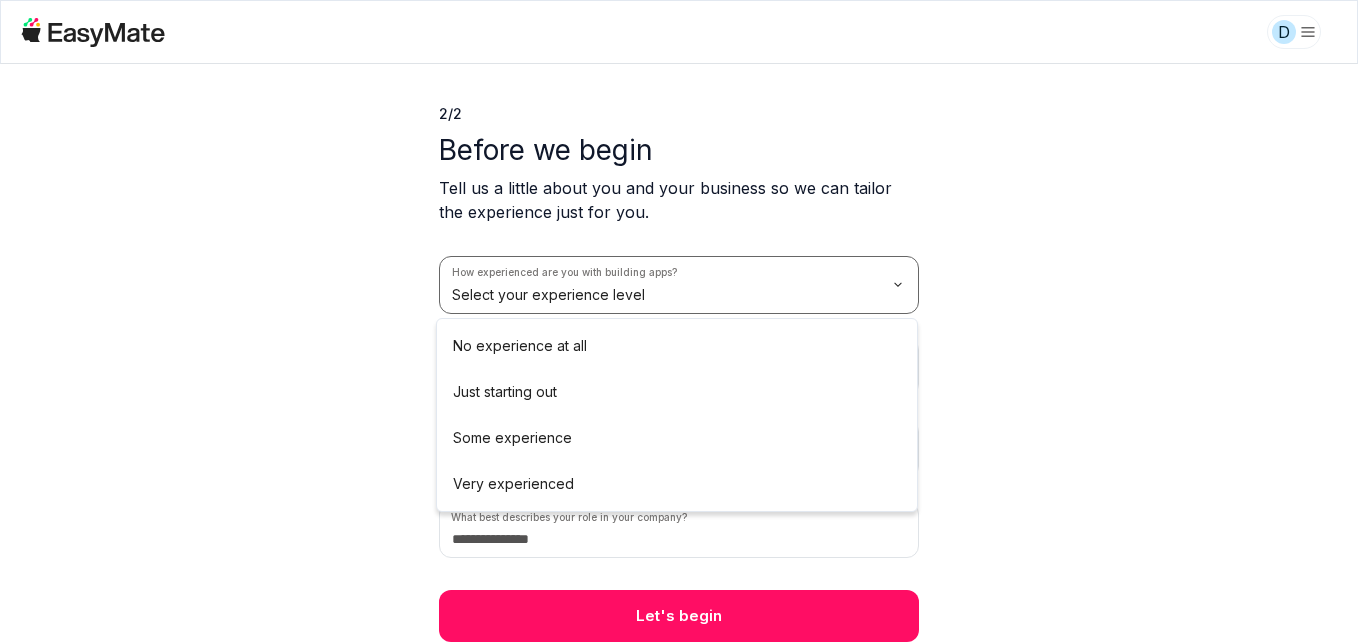 click on "D 2 / 2 Before we begin Tell us a little about you and your business so we can tailor the experience just for you. How experienced are you with building apps? Select your experience level How many employees does your company have? Select company size How did you hear about EasyMate? Select source What best describes your role in your company? Let's begin
No experience at all Just starting out Some experience Very experienced" at bounding box center [679, 321] 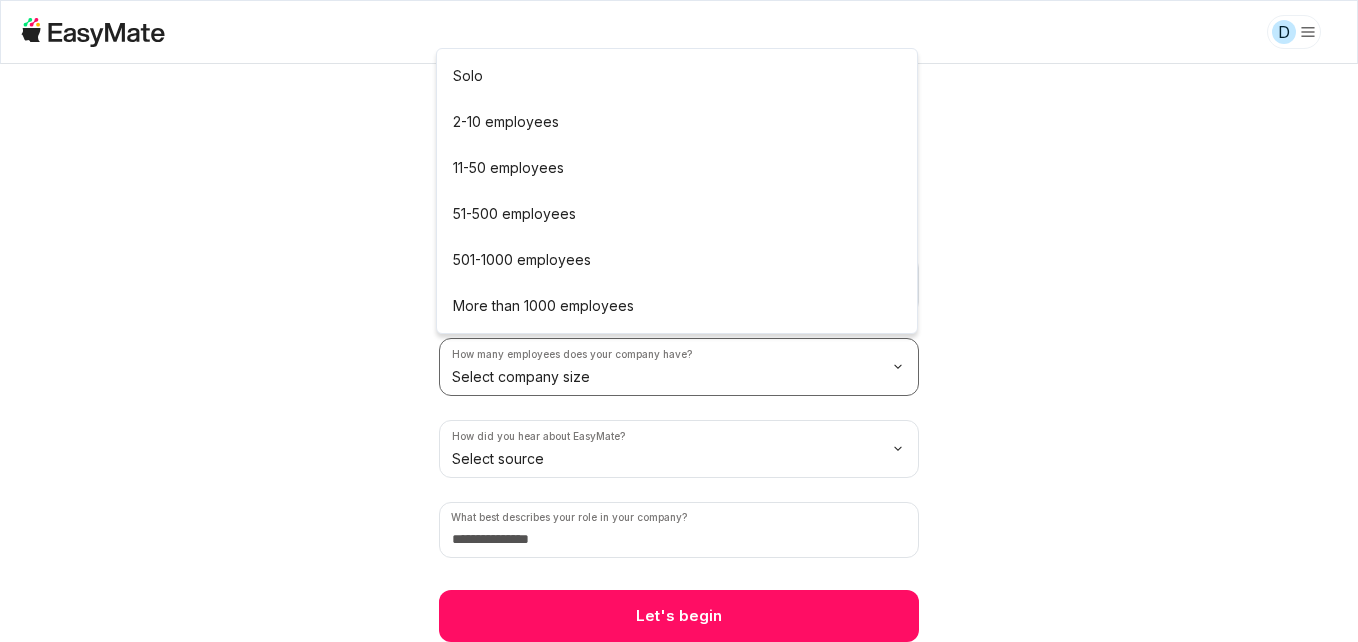 click on "D 2 / 2 Before we begin Tell us a little about you and your business so we can tailor the experience just for you. How experienced are you with building apps? Just starting out How many employees does your company have? Select company size How did you hear about EasyMate? Select source What best describes your role in your company? Let's begin
Solo 2-10 employees 11-50 employees 51-500 employees 501-1000 employees More than 1000 employees" at bounding box center [679, 321] 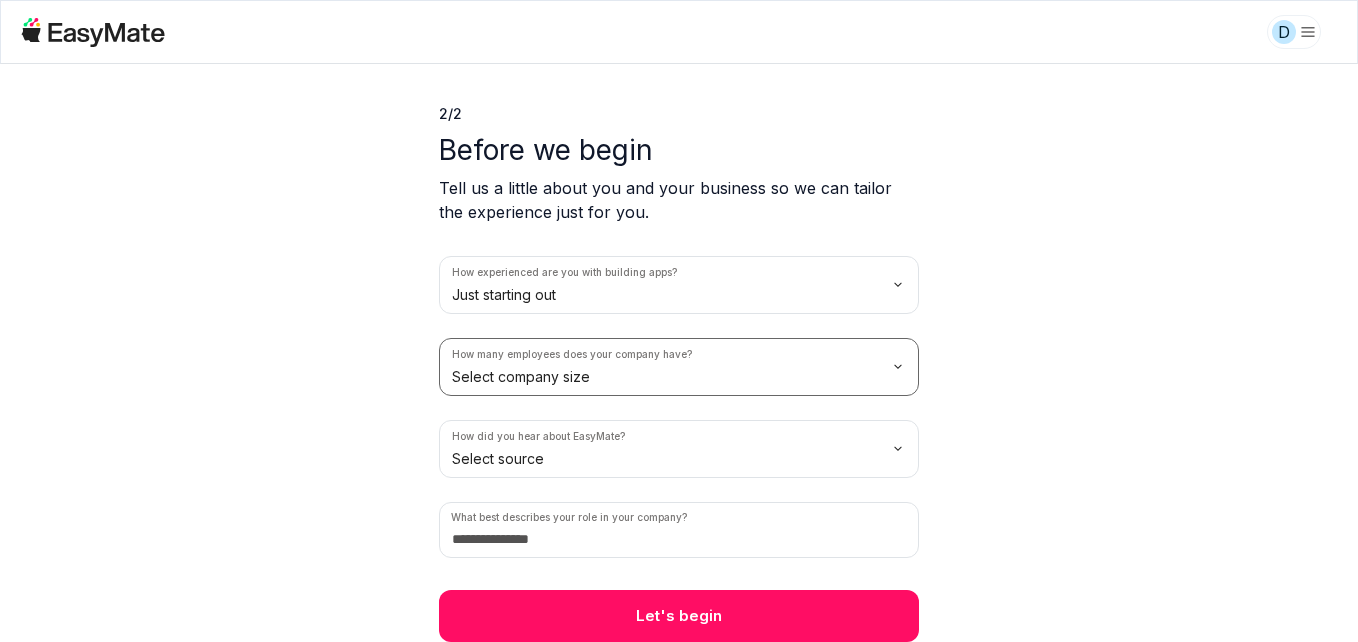 click on "D 2 / 2 Before we begin Tell us a little about you and your business so we can tailor the experience just for you. How experienced are you with building apps? Just starting out How many employees does your company have? Select company size How did you hear about EasyMate? Select source What best describes your role in your company? Let's begin" at bounding box center [679, 321] 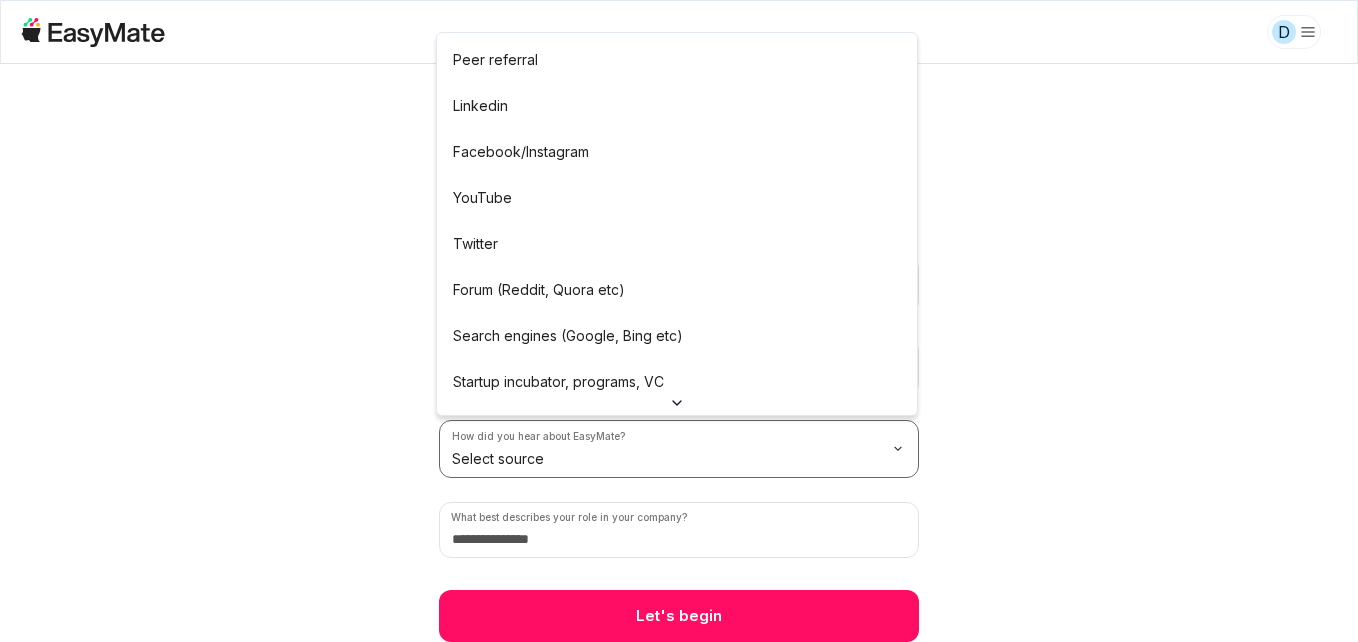 click on "D 2 / 2 Before we begin Tell us a little about you and your business so we can tailor the experience just for you. How experienced are you with building apps? Just starting out How many employees does your company have? Select company size How did you hear about EasyMate? Select source What best describes your role in your company? Let's begin
Peer referral Linkedin Facebook/Instagram YouTube Twitter Forum (Reddit, Quora etc) Search engines (Google, Bing etc) Startup incubator, programs, VC Podcast Press or news outlet Other" at bounding box center [679, 321] 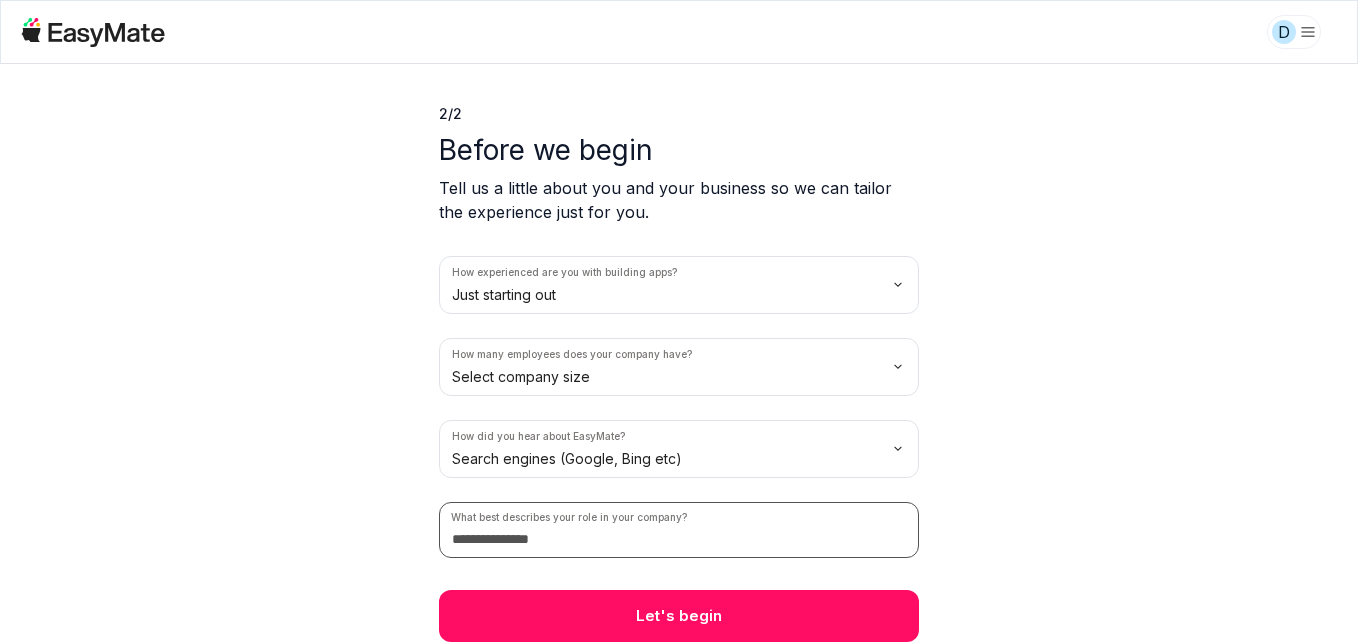 click at bounding box center (679, 530) 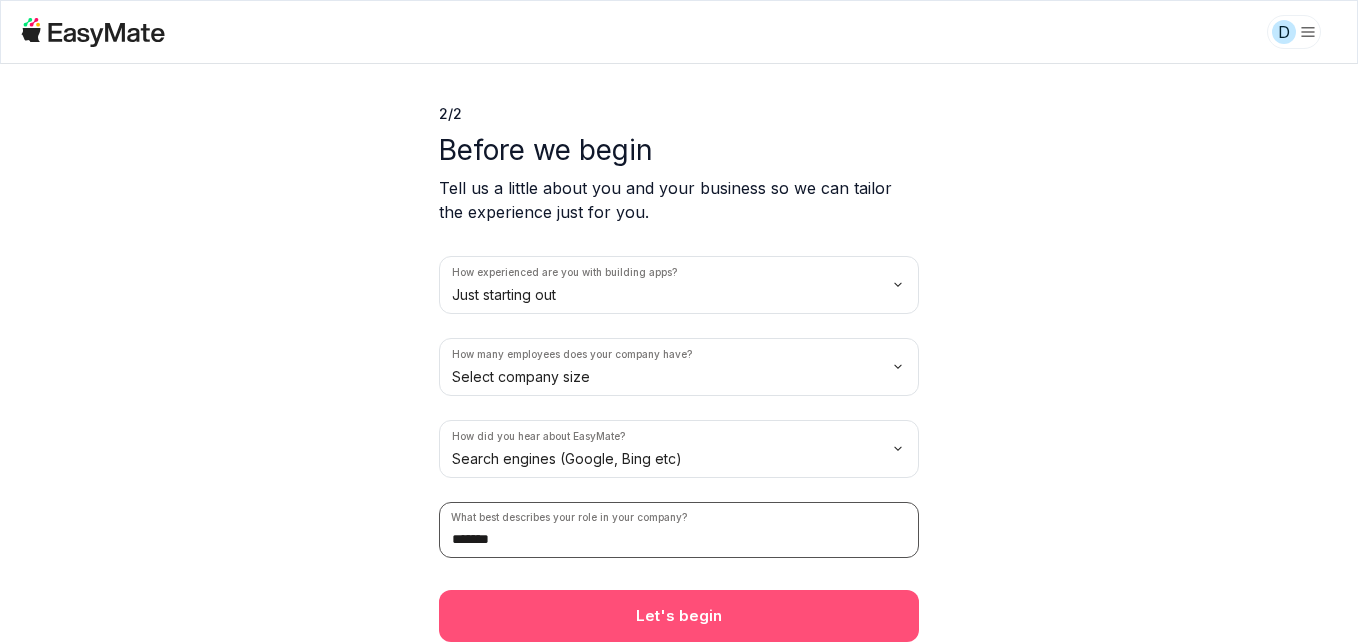 type on "*******" 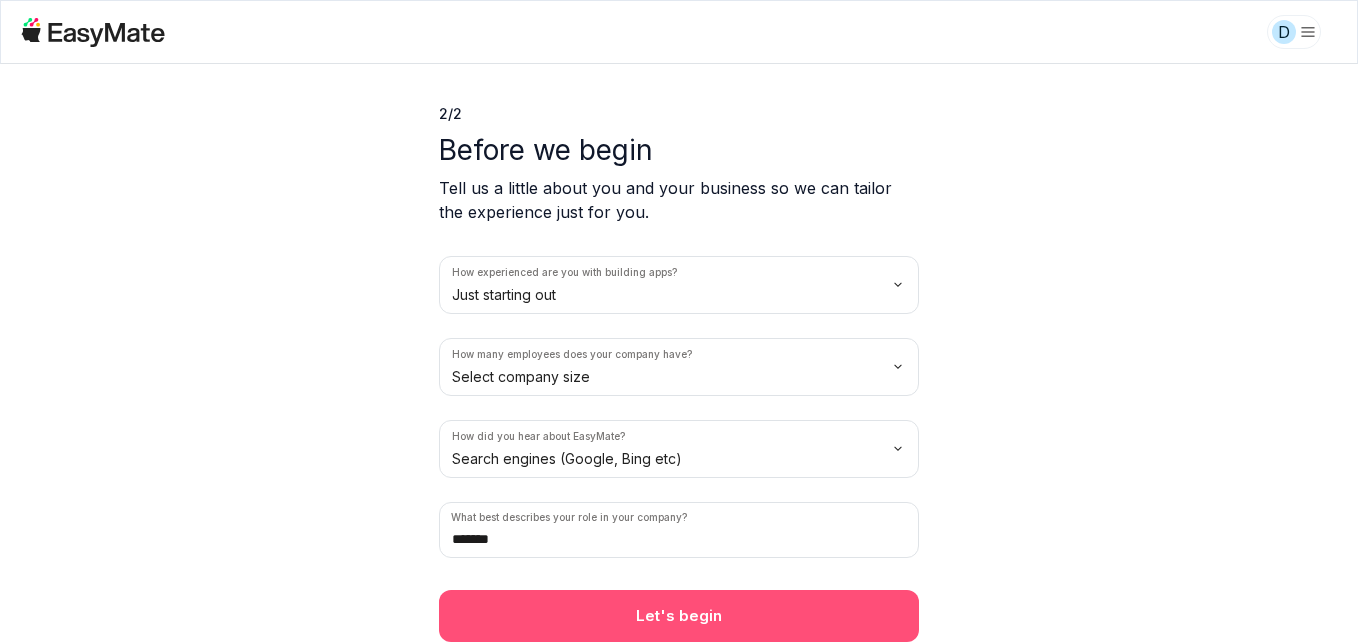click on "Let's begin" at bounding box center [679, 616] 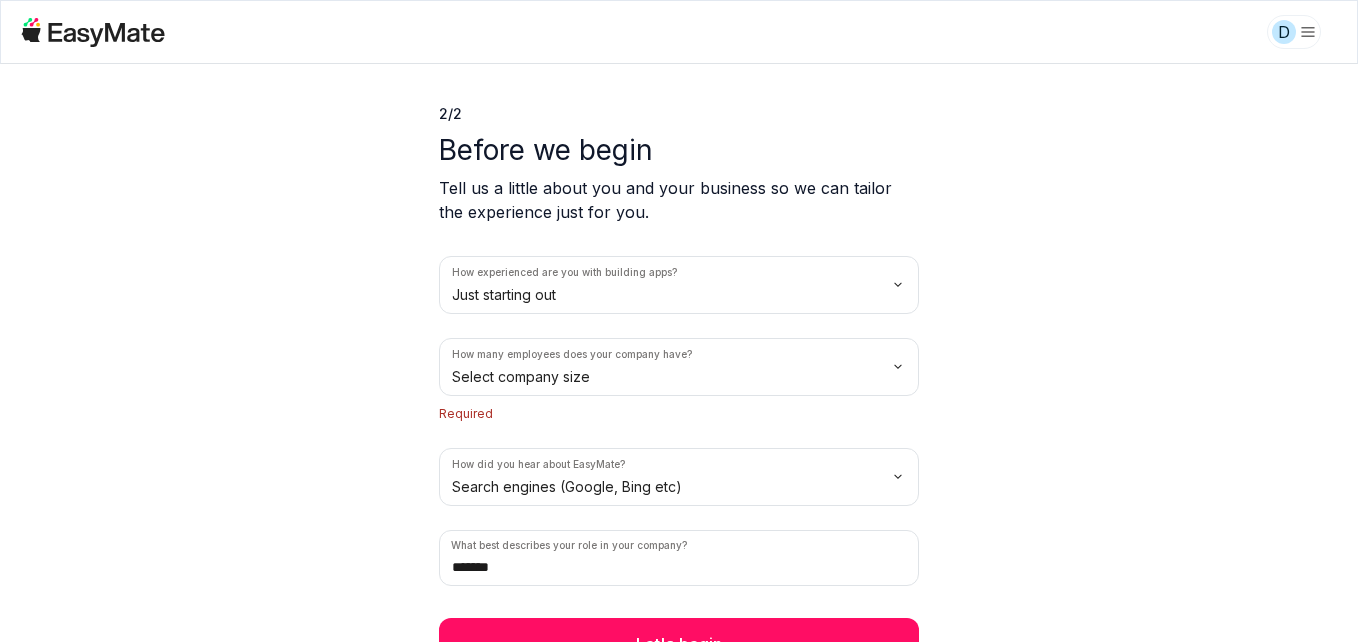 click on "D 2 / 2 Before we begin Tell us a little about you and your business so we can tailor the experience just for you. How experienced are you with building apps? Just starting out How many employees does your company have? Select company size Required How did you hear about EasyMate? Search engines (Google, Bing etc) What best describes your role in your company? [MASK] Let's begin" at bounding box center (679, 321) 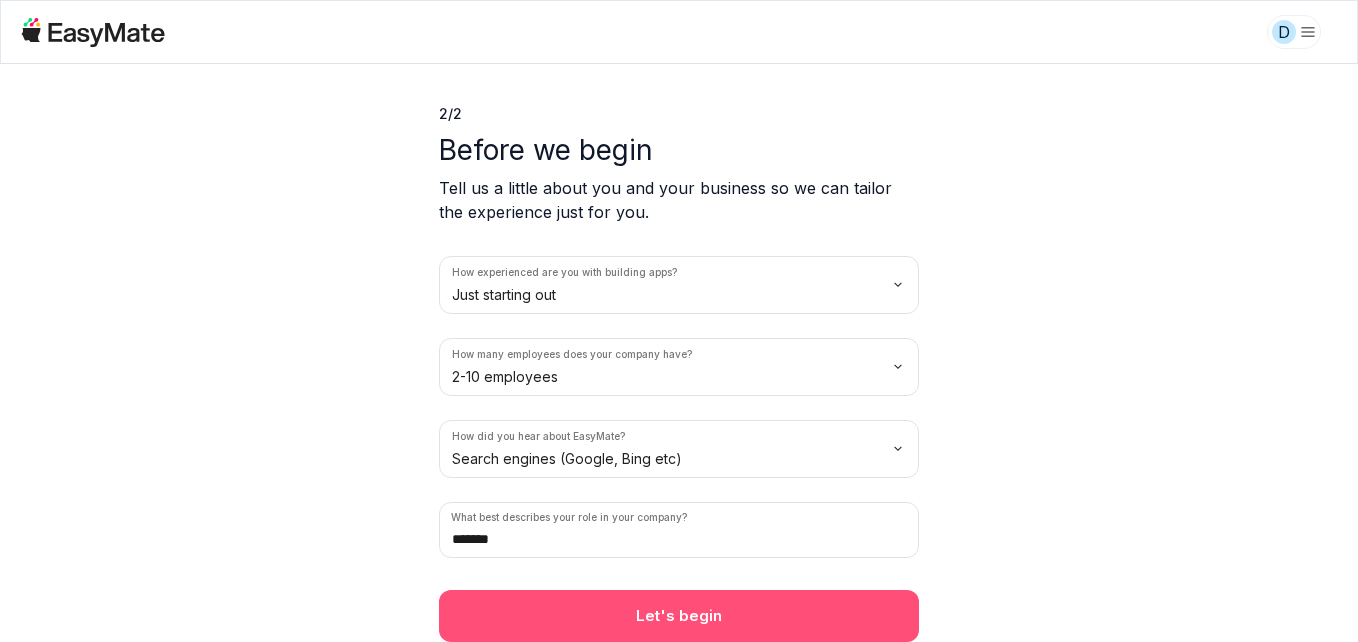 click on "Let's begin" at bounding box center [679, 616] 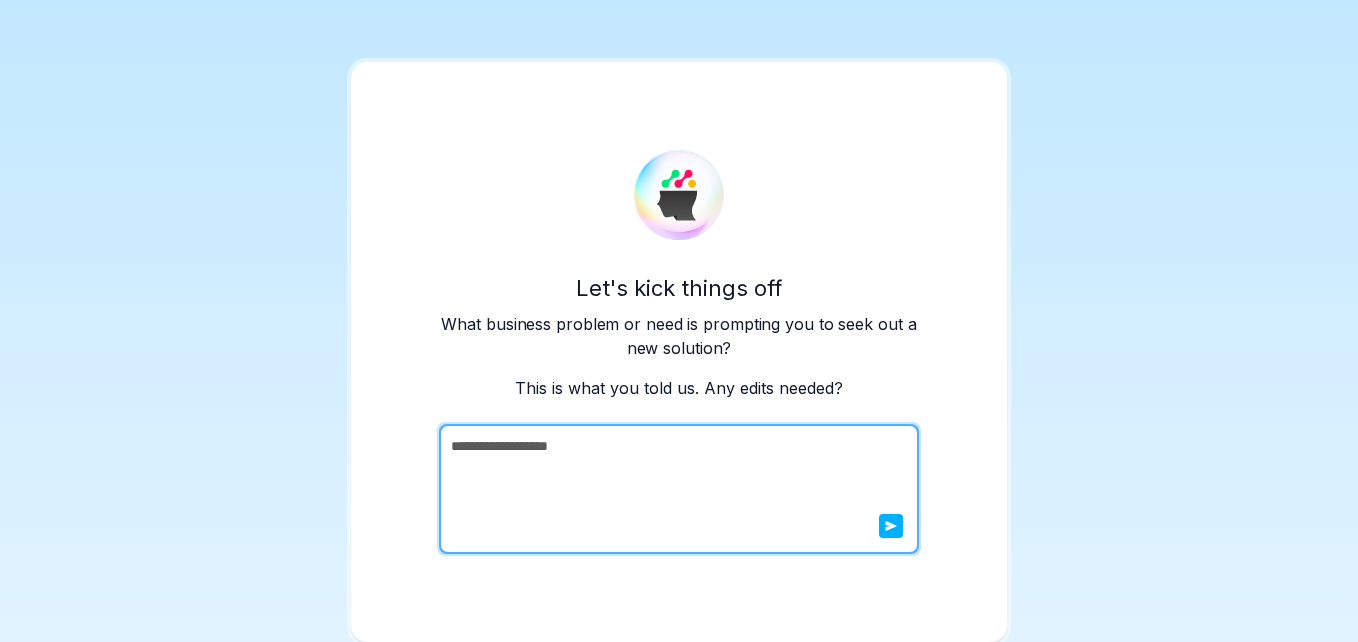 scroll, scrollTop: 2, scrollLeft: 0, axis: vertical 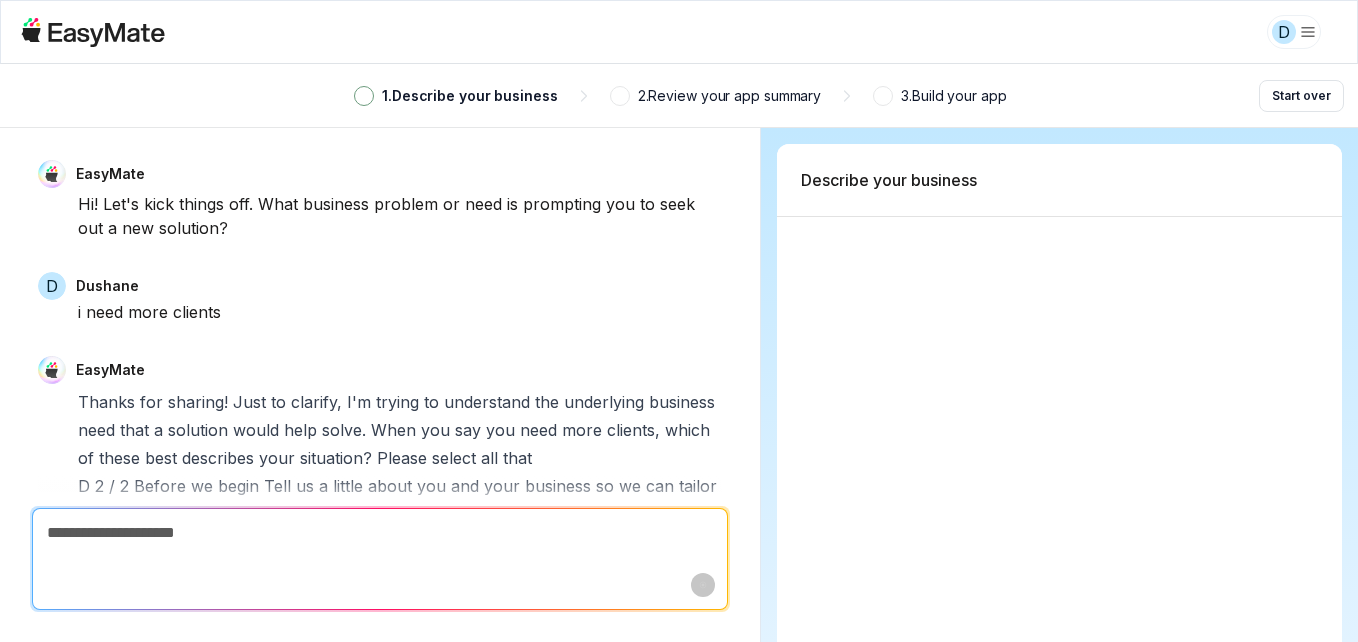 click at bounding box center [1059, 550] 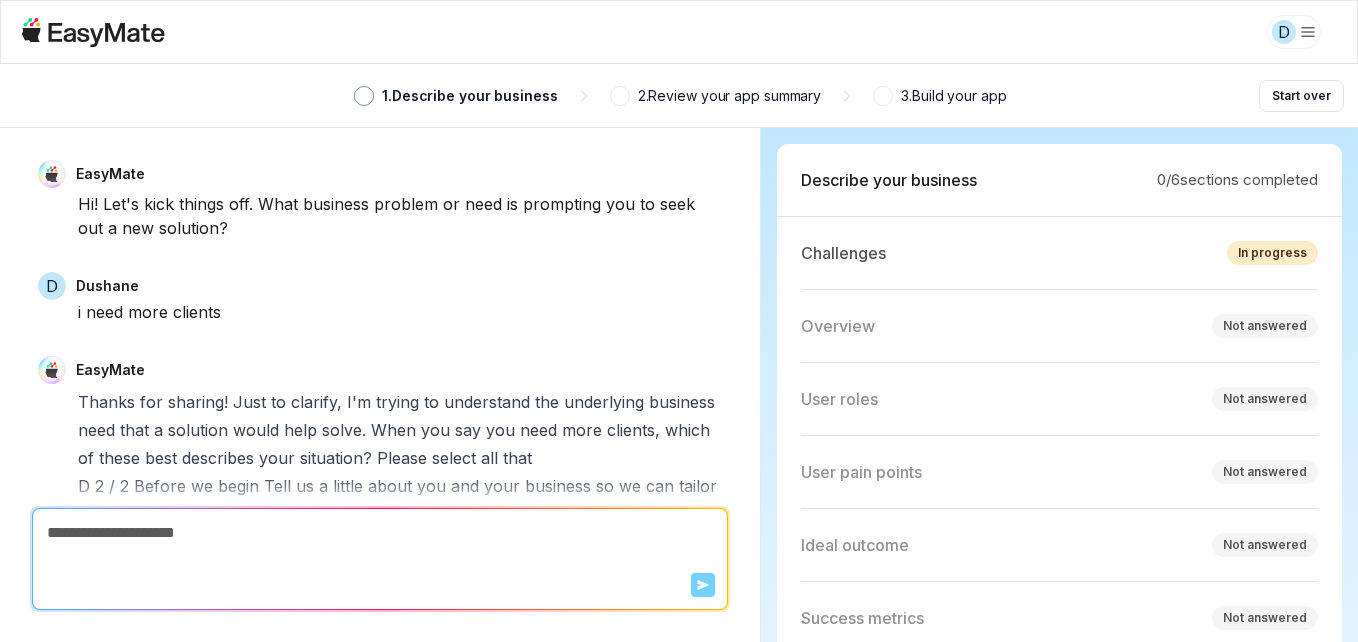 click on "Ideal outcome" at bounding box center (855, 545) 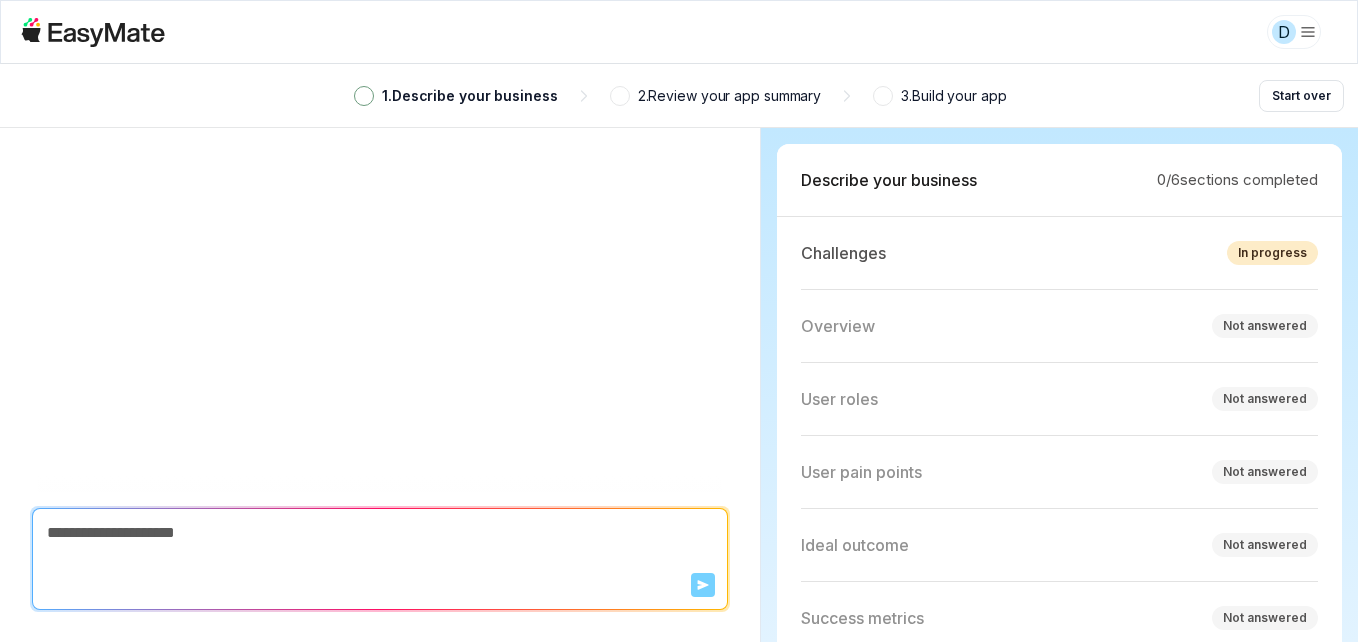scroll, scrollTop: 80, scrollLeft: 0, axis: vertical 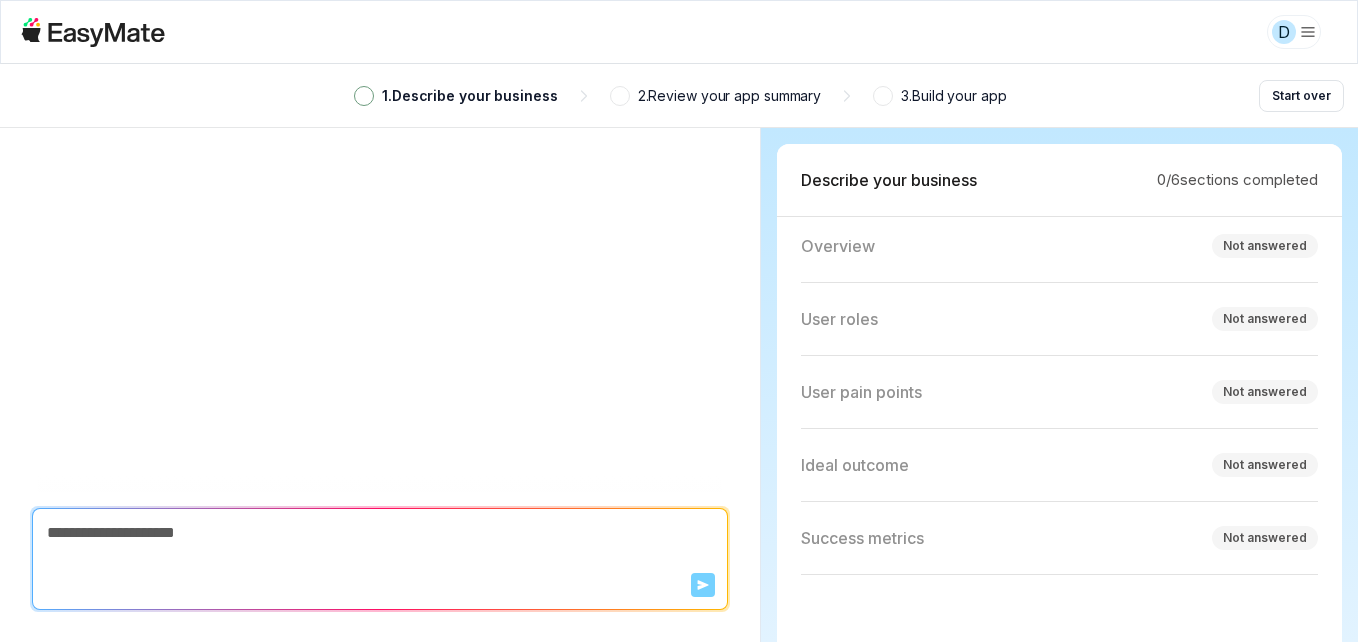 click on "I want to stand out from competitors" at bounding box center (294, 865) 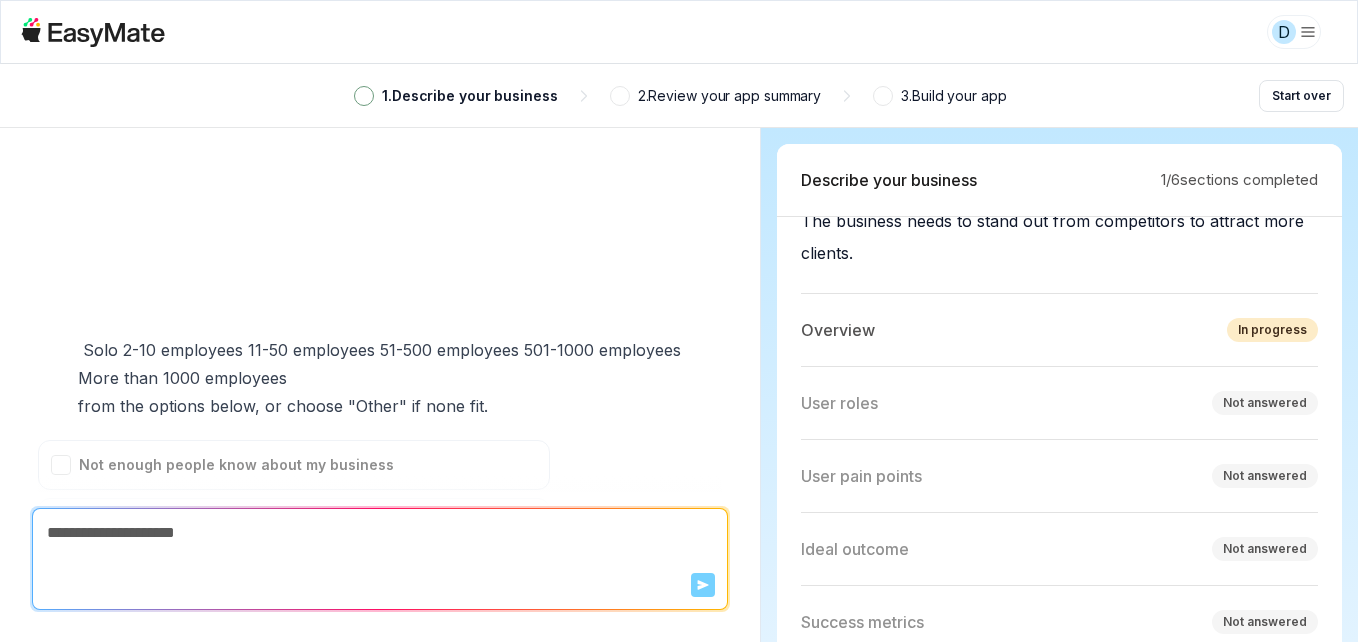 scroll, scrollTop: 812, scrollLeft: 0, axis: vertical 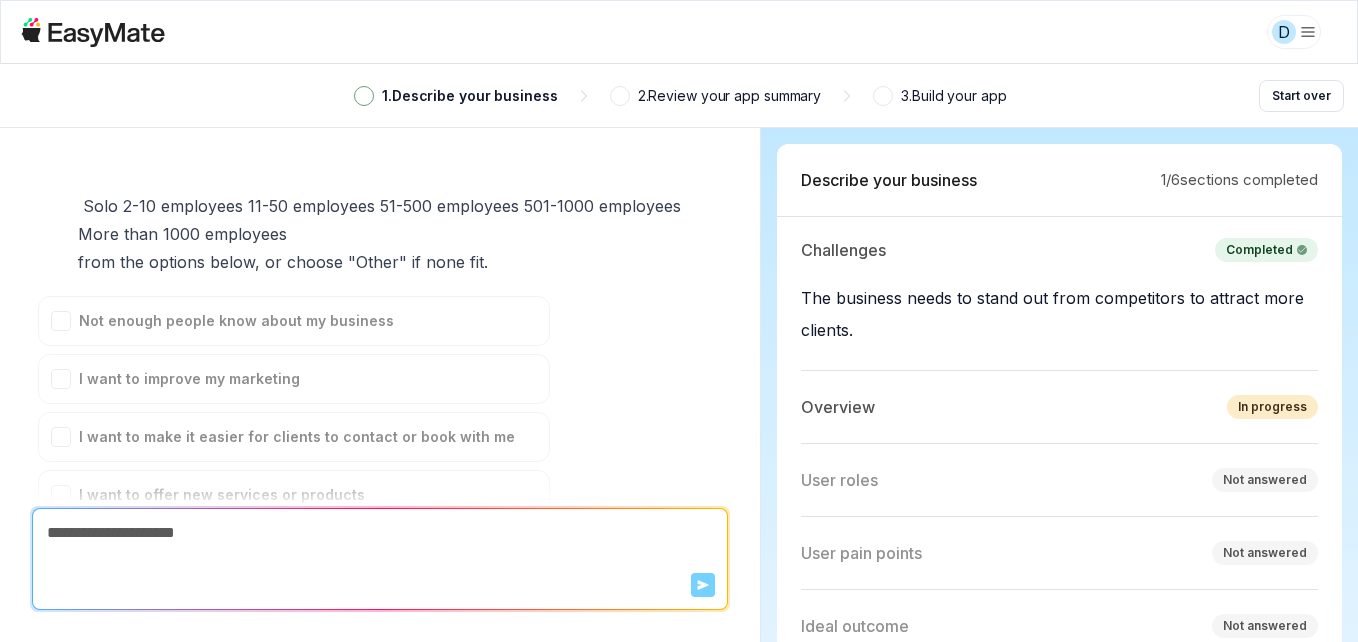 click on "New" at bounding box center [294, 1031] 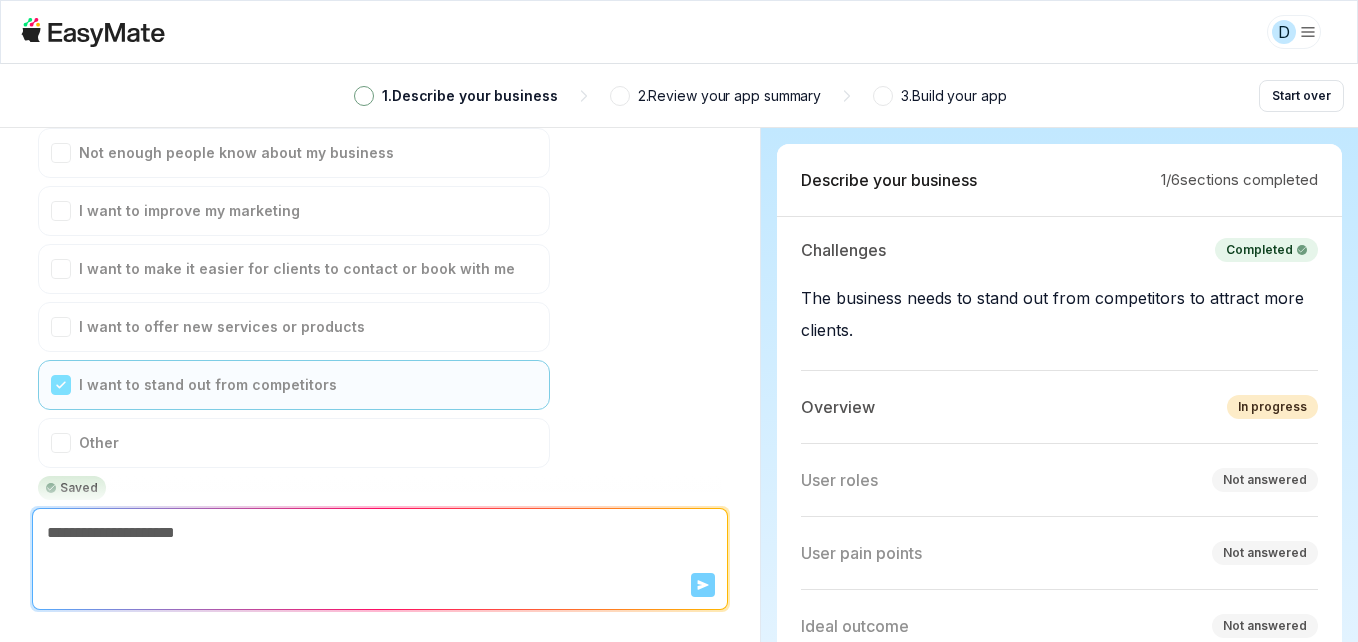 scroll, scrollTop: 1262, scrollLeft: 0, axis: vertical 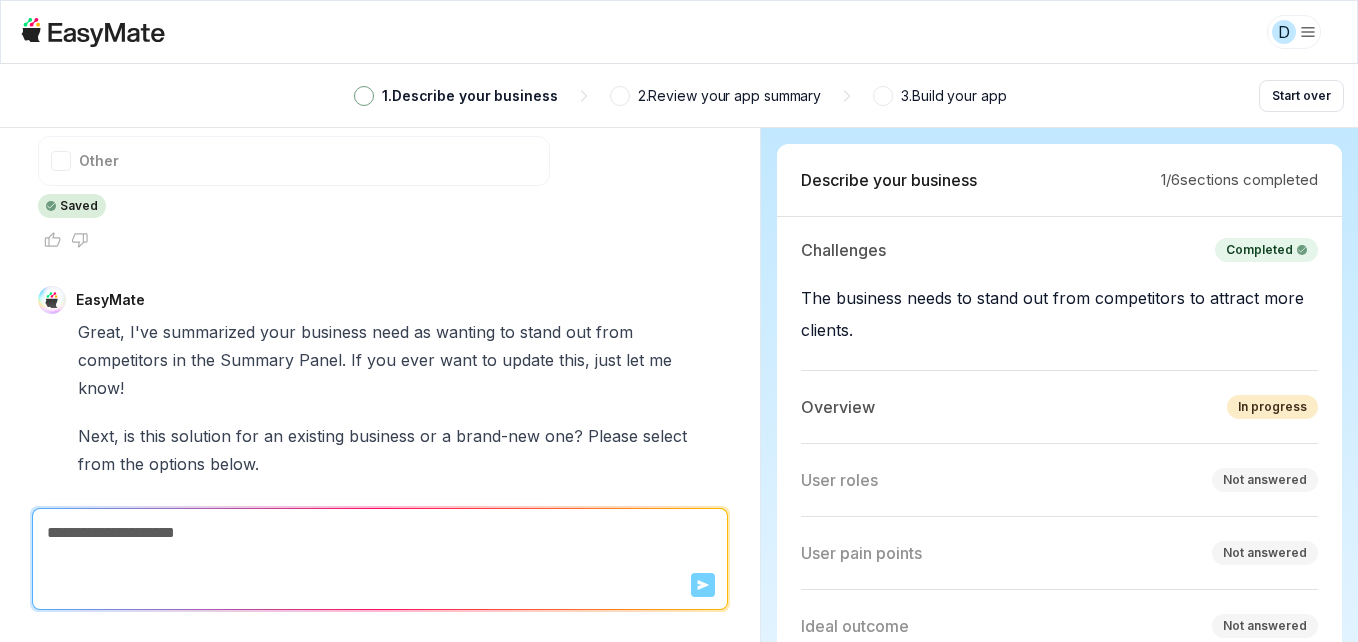 click on "No, this is a unique idea" at bounding box center (294, 893) 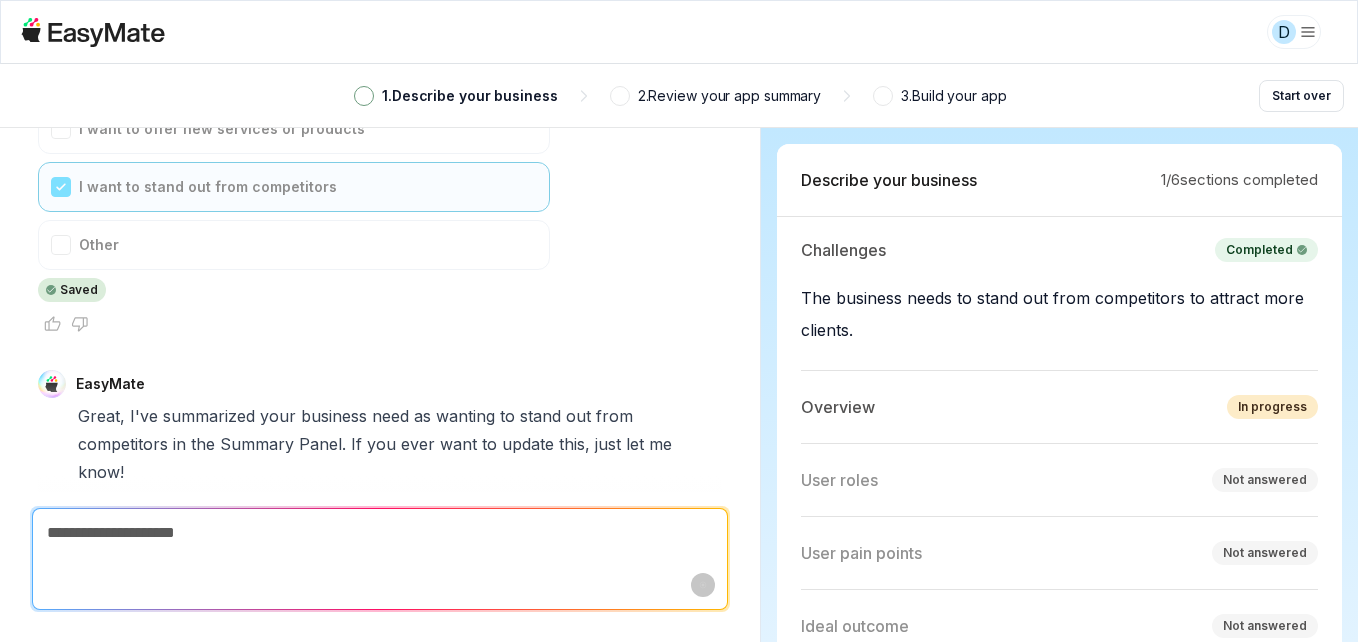 scroll, scrollTop: 1318, scrollLeft: 0, axis: vertical 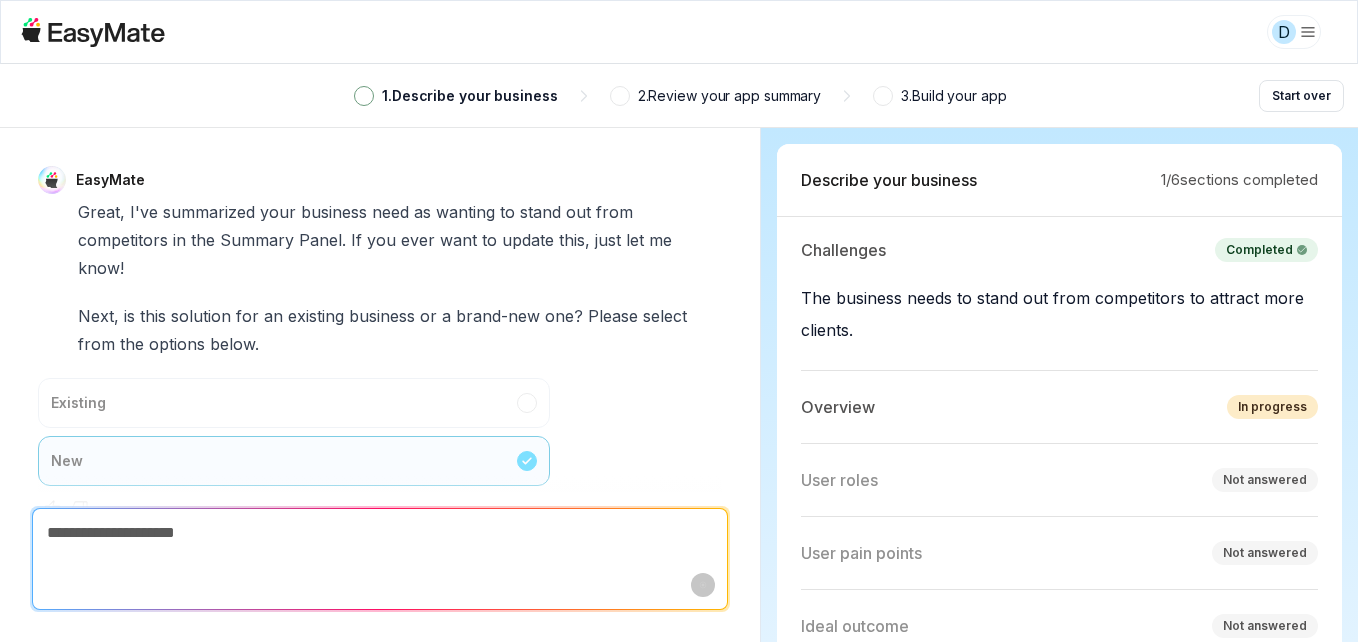 type on "*" 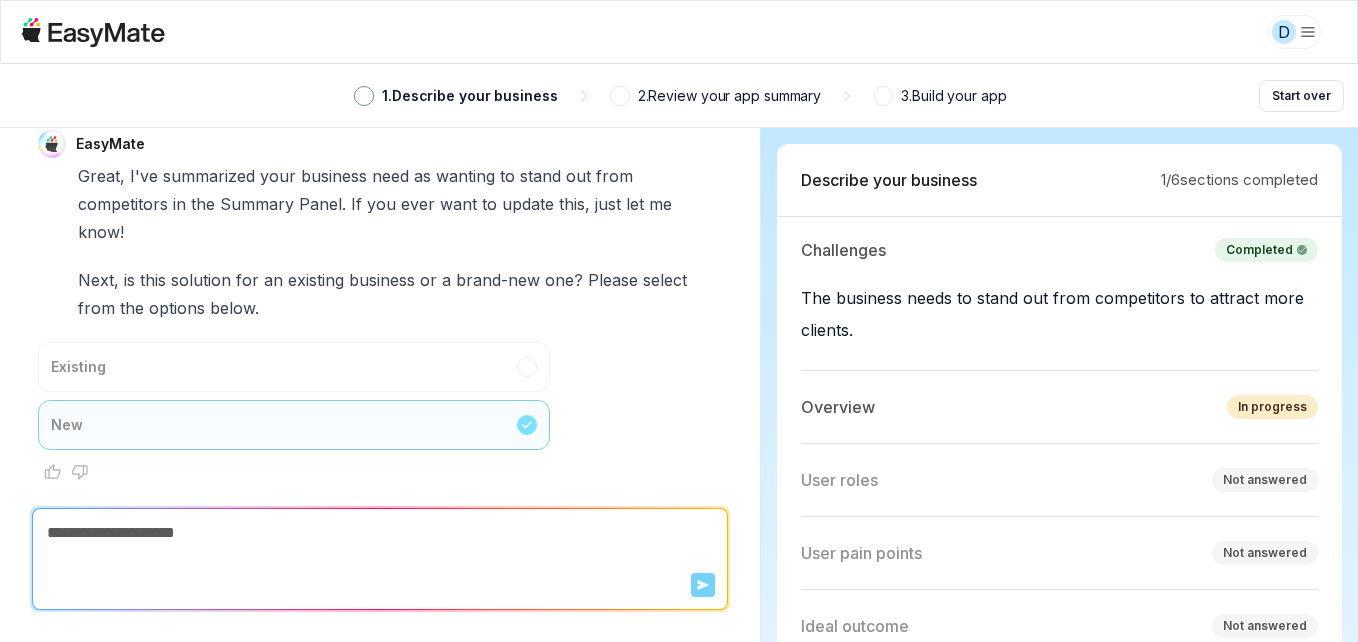 click on "There are similar businesses (please specify) No, this is a unique idea Other Saved" at bounding box center [380, 753] 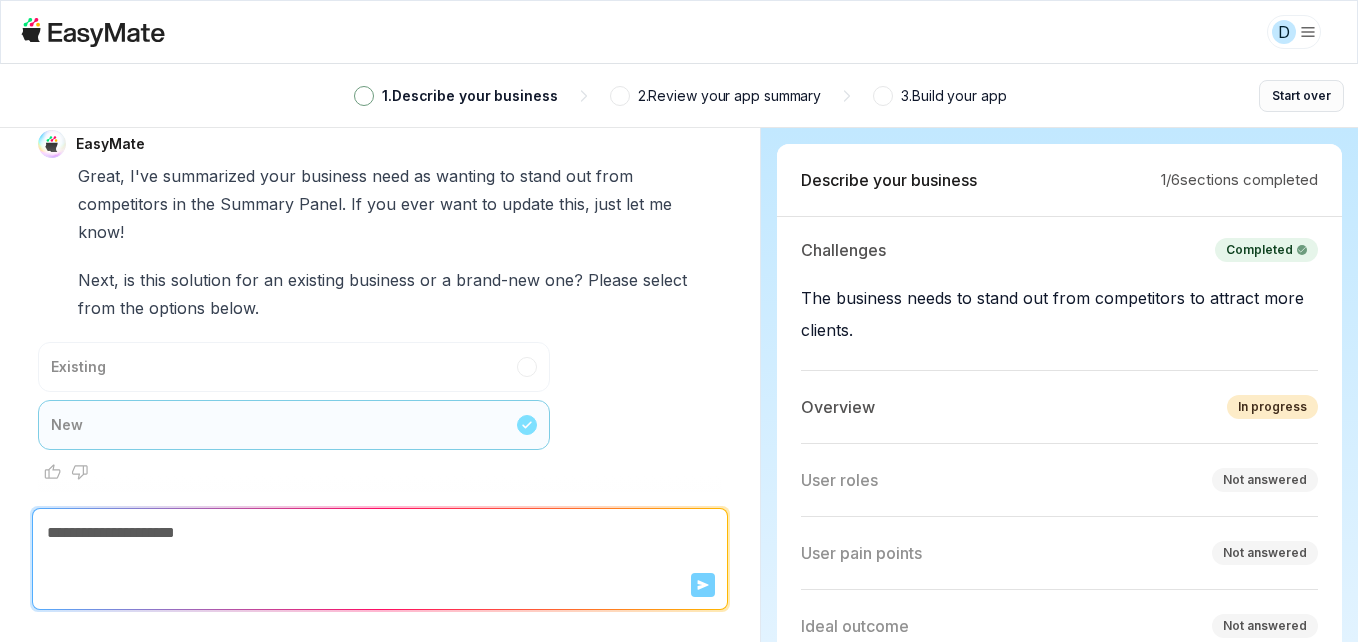 click on "Start over" at bounding box center [1301, 96] 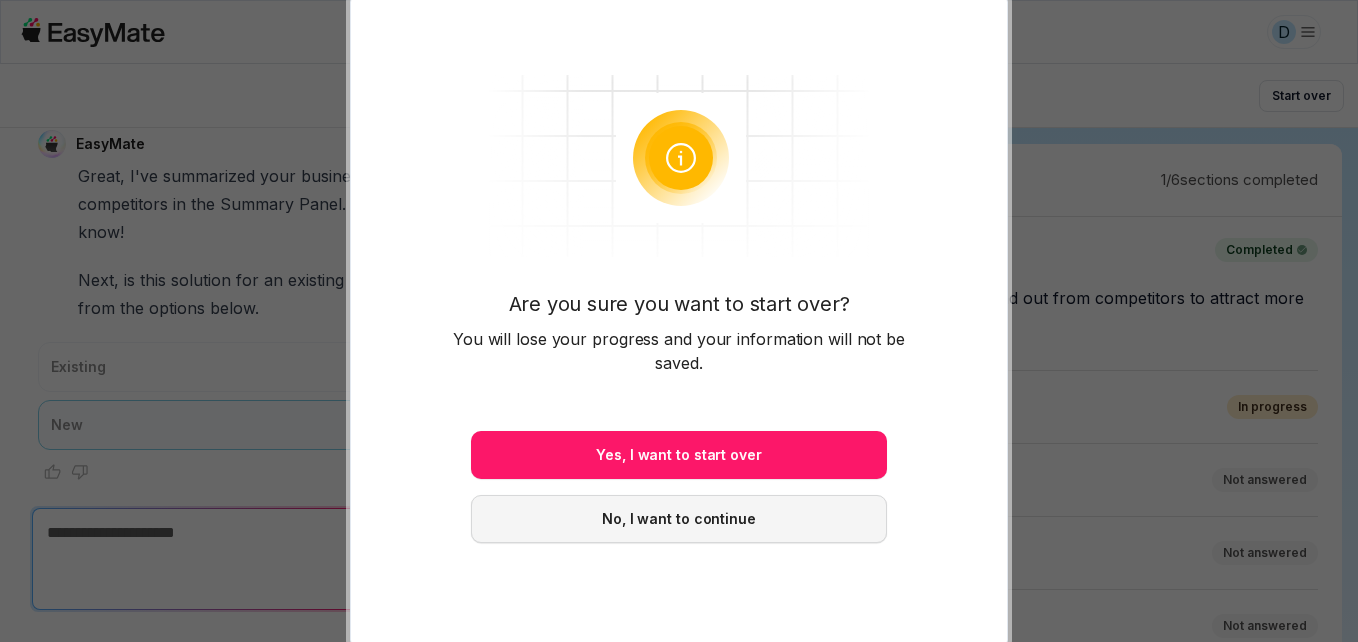 click on "No, I want to continue" at bounding box center (679, 519) 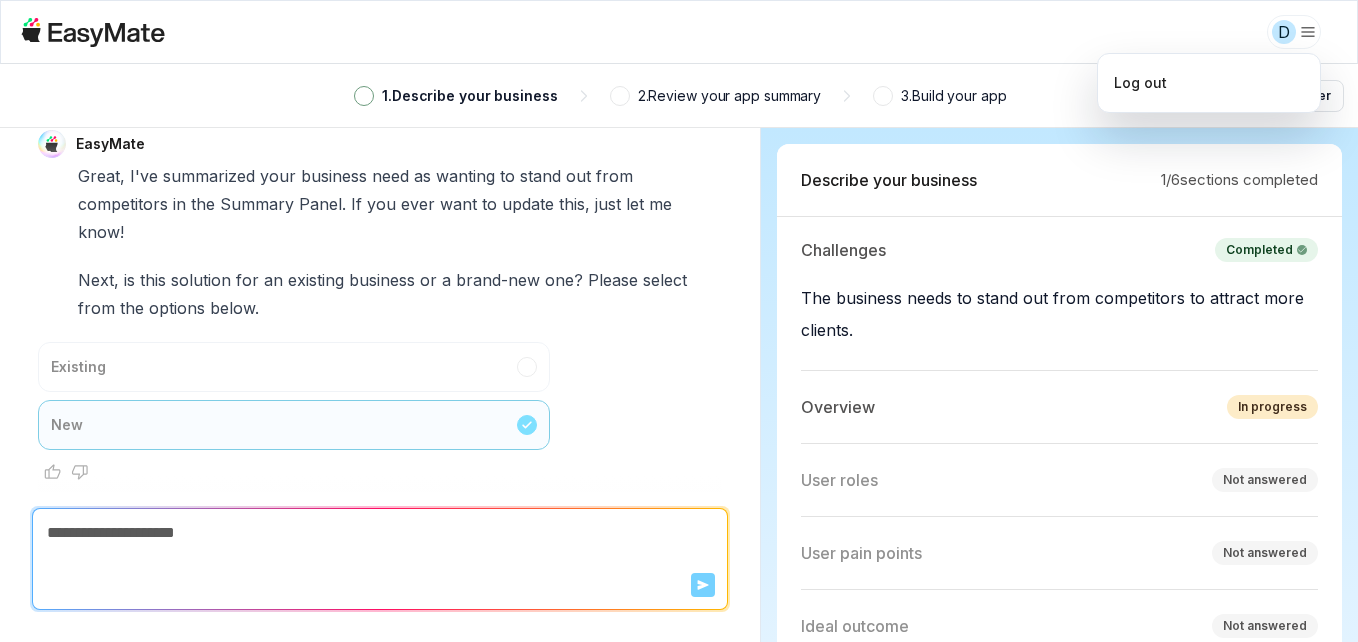 click on "D 1 . Describe your business 2 . Review your app summary 3 . Build your app Start over EasyMate Hi! Let's kick things off. What business problem or need is prompting you to seek out a new solution? D [PERSON] i need more clients EasyMate Thanks for sharing! Just to clarify, I'm trying to understand the underlying business need that a solution would help solve. When you say you need more clients, which of these best describes your situation? Please select all that apply from the options below, or choose "Other" if none fit. Not enough people know about my business I want to improve my marketing I want to make it easier for clients to contact or book with me I want to offer new services or products I want to stand out from competitors Other Saved EasyMate Great, I've summarized your business need as wanting to stand out from competitors in the Summary Panel. If you ever want" at bounding box center [679, 321] 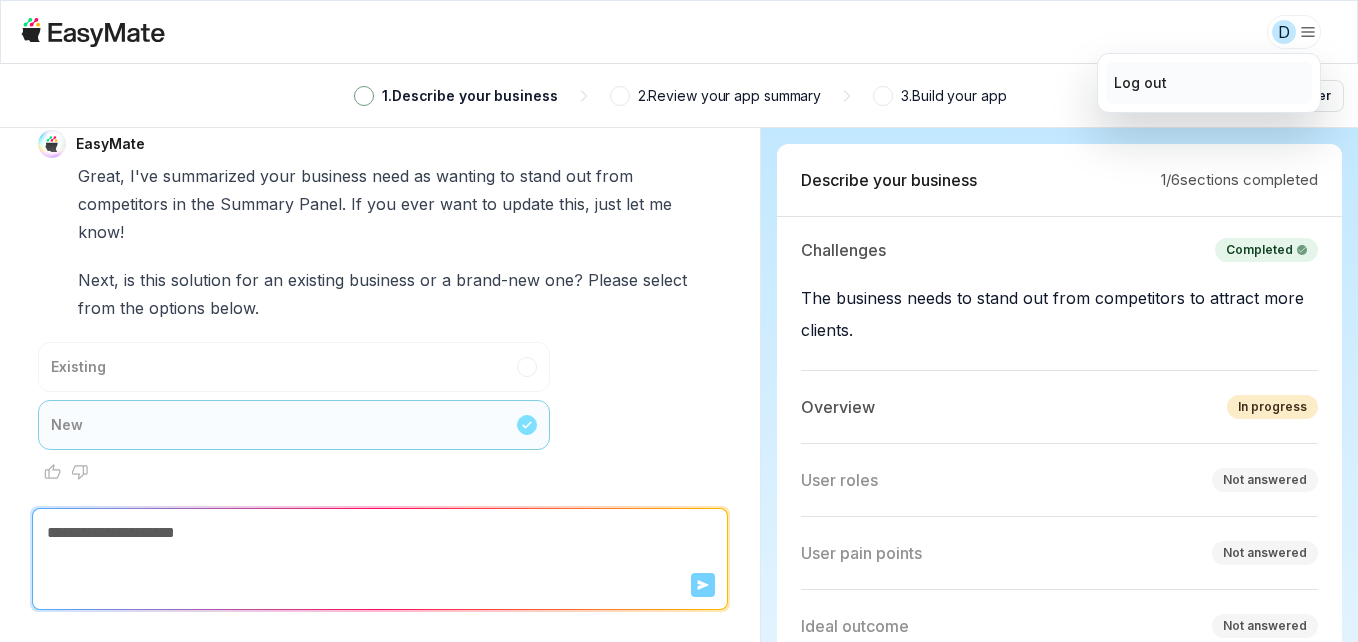 click on "Log out" at bounding box center [1140, 83] 